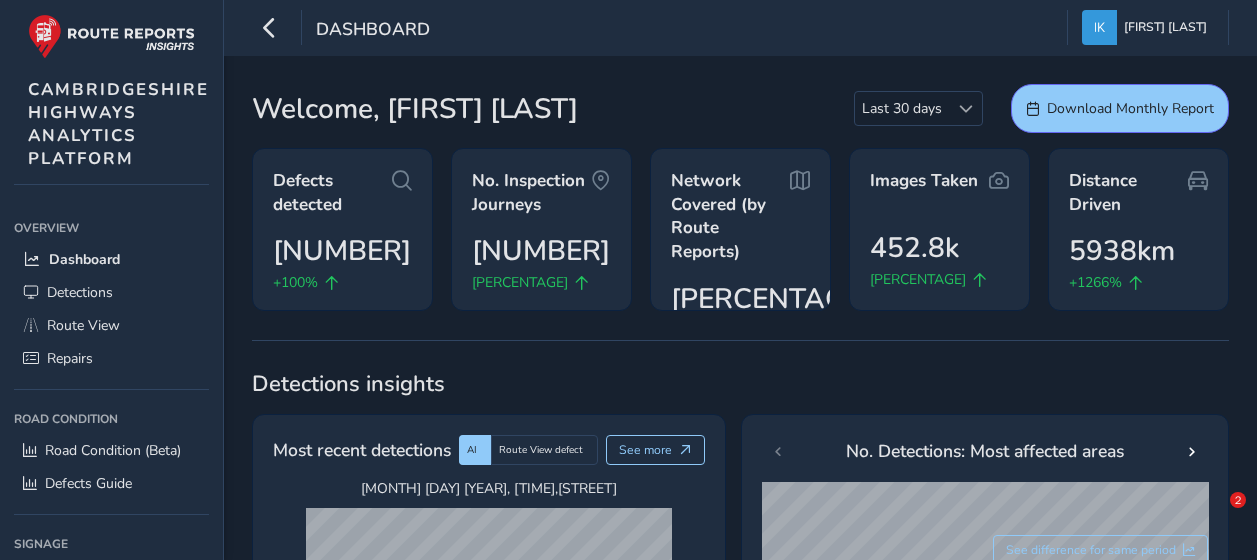 scroll, scrollTop: 703, scrollLeft: 0, axis: vertical 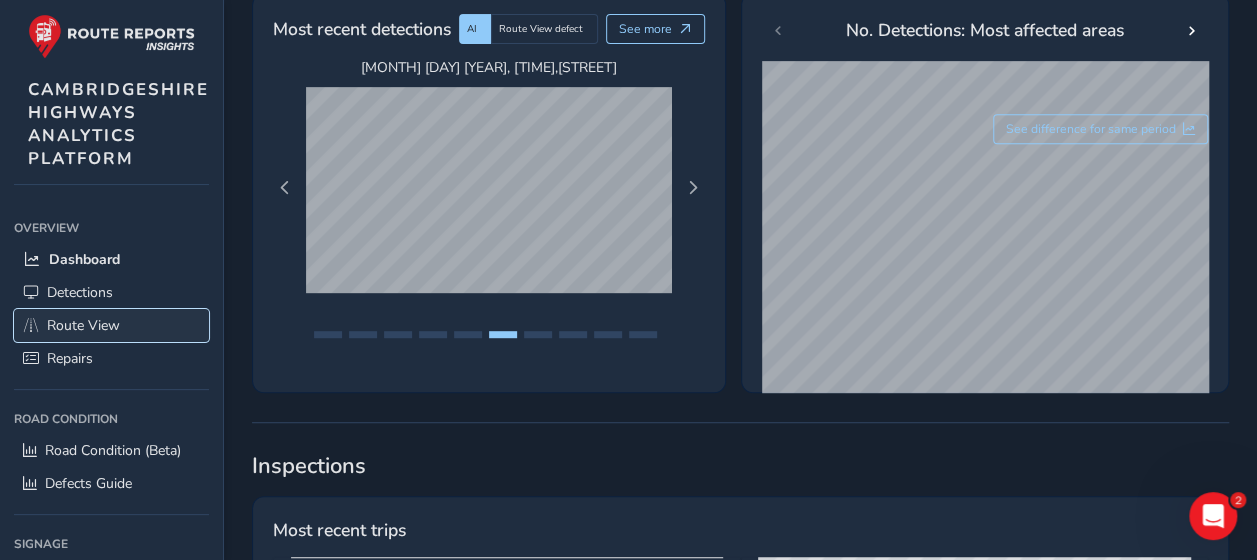 click on "Route View" at bounding box center [83, 325] 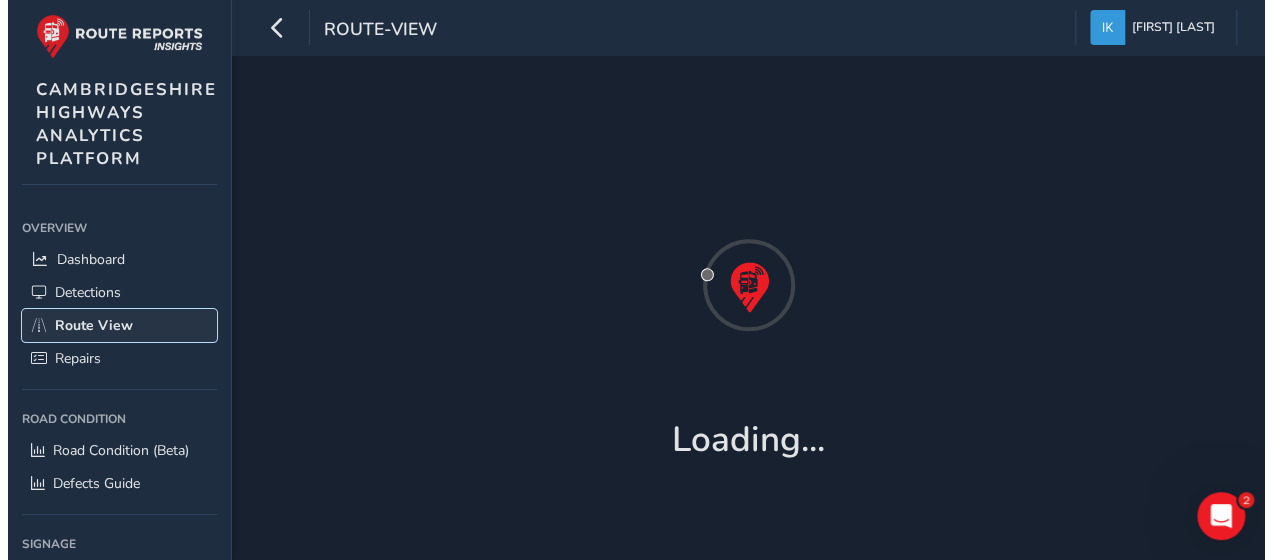 scroll, scrollTop: 0, scrollLeft: 0, axis: both 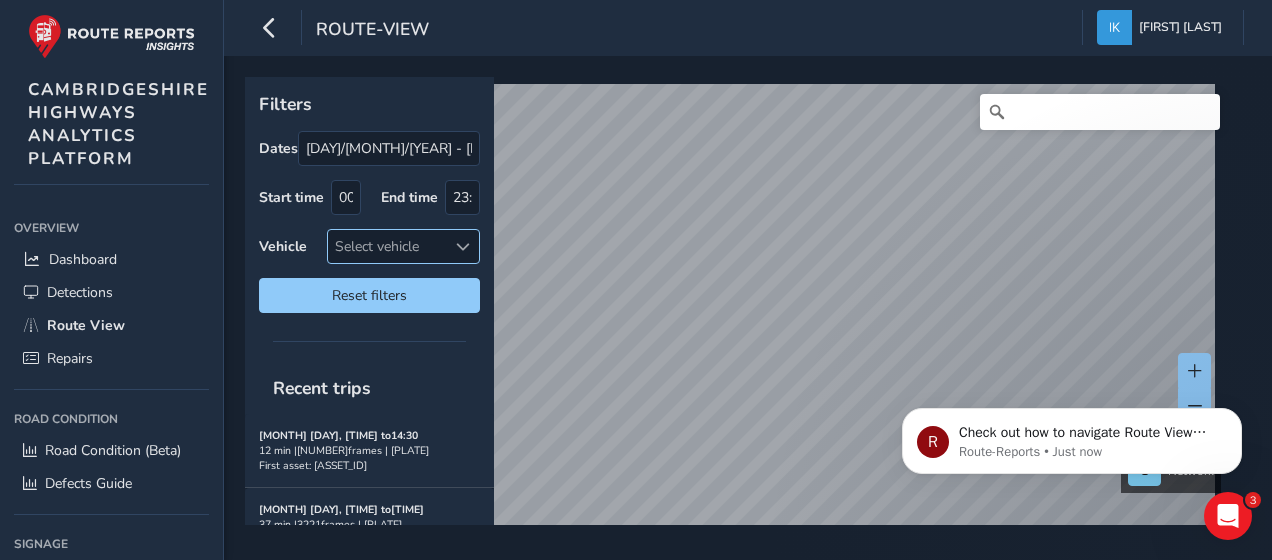 click at bounding box center (463, 247) 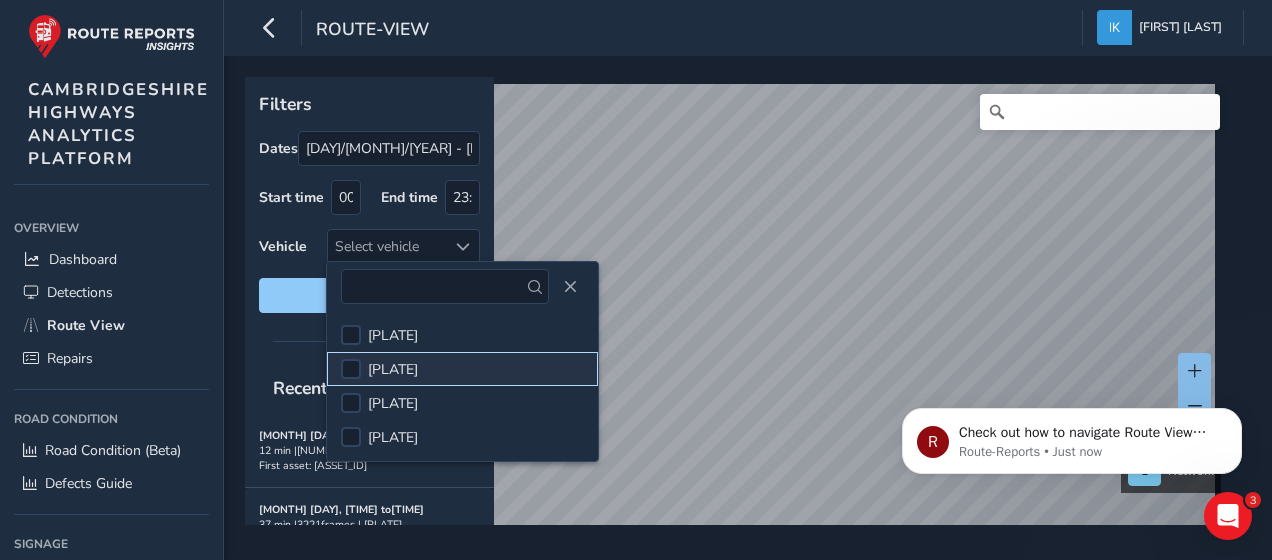 click on "[PLATE]" at bounding box center (393, 369) 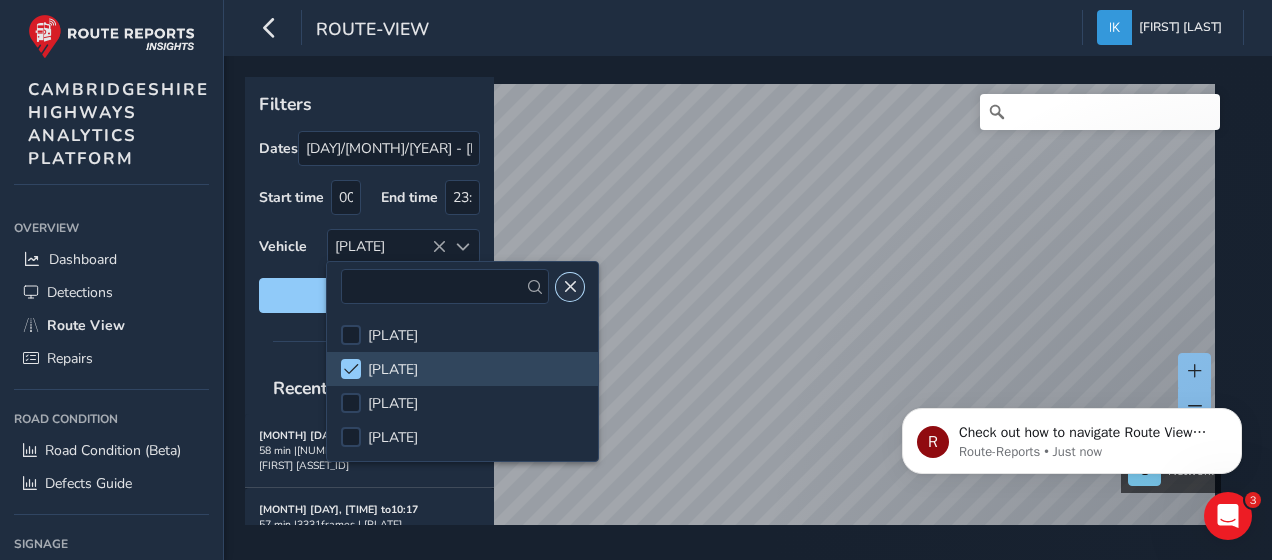 click at bounding box center [570, 287] 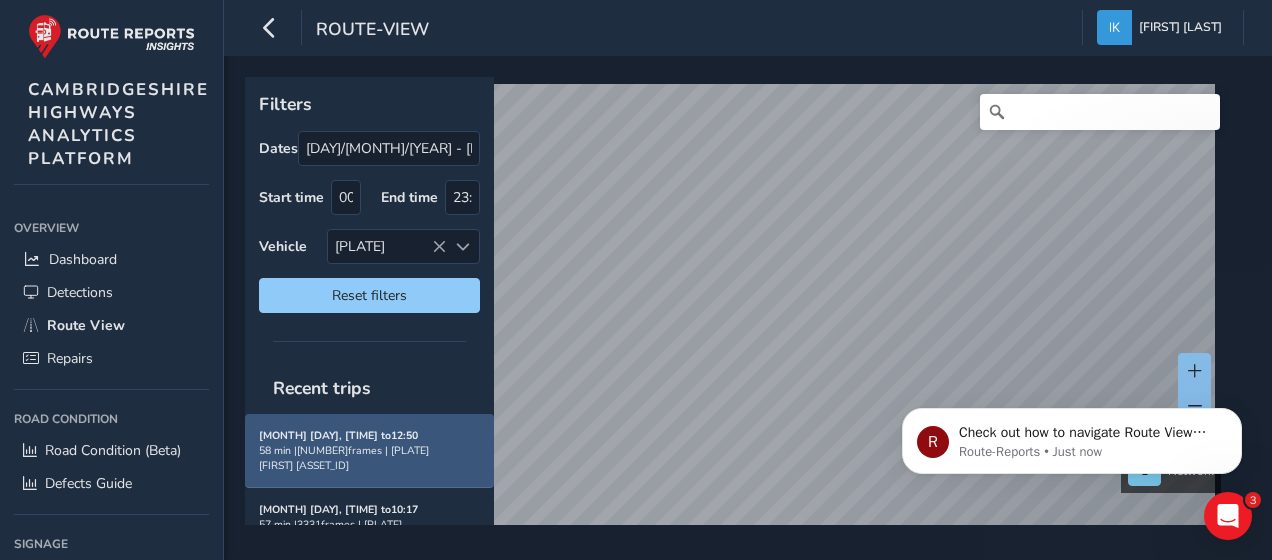 click on "[MONTH] [DAY], [TIME]   to  [TIME] [DURATION] |  [NUMBER]  frames    | [PLATE] [PLATE] First asset: [ASSET_ID]" at bounding box center (369, 450) 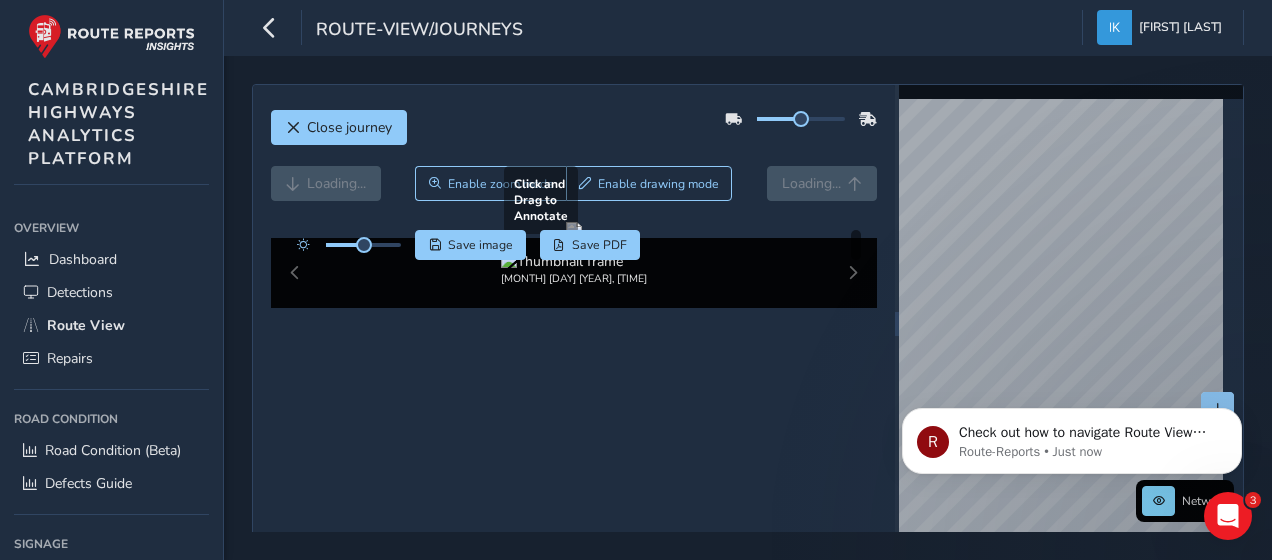 scroll, scrollTop: 147, scrollLeft: 0, axis: vertical 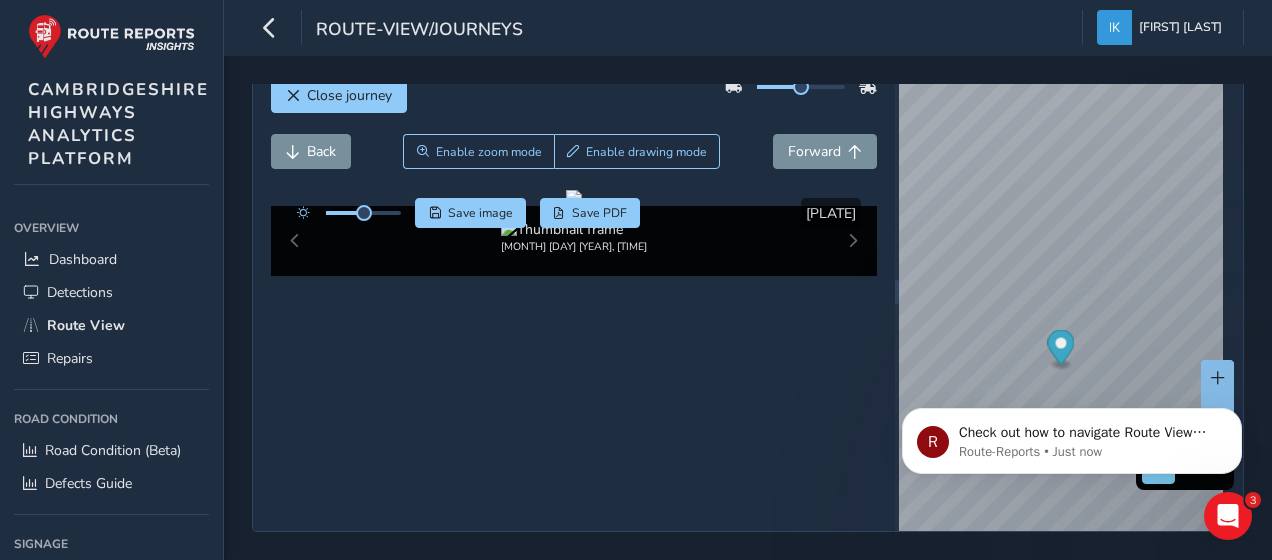 click on "[MONTH] [DAY] [YEAR], [TIME]" at bounding box center (574, 241) 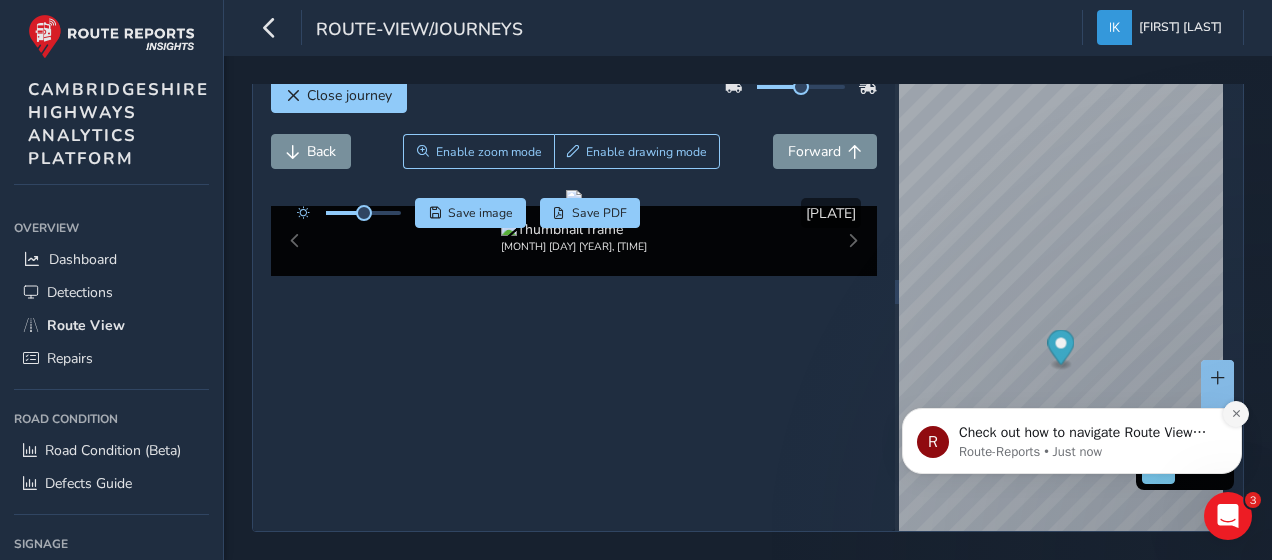 click 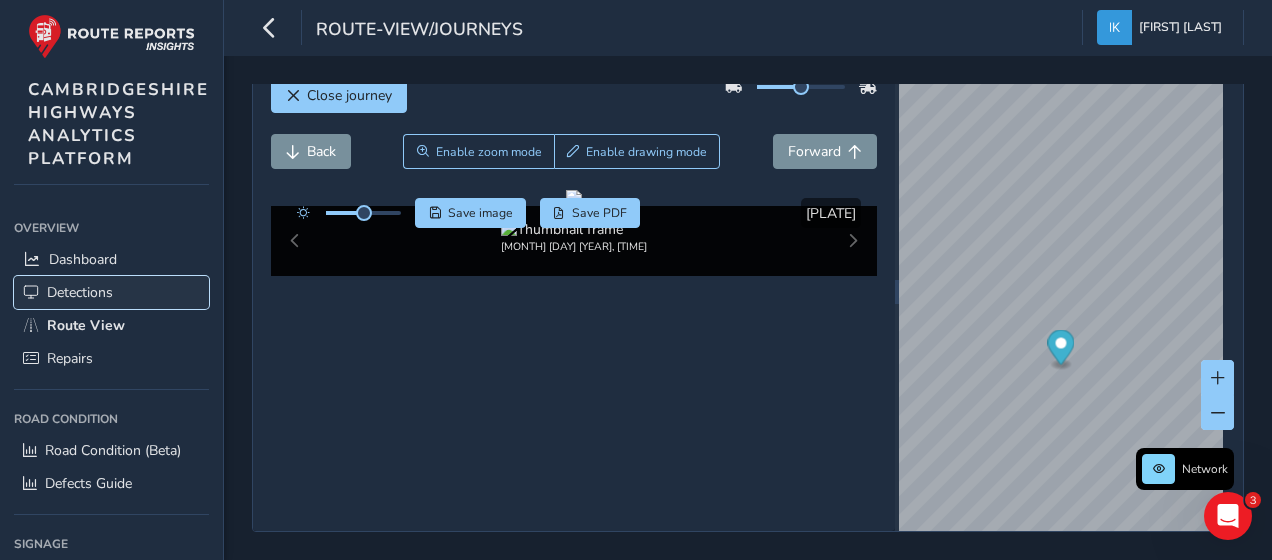 click on "Detections" at bounding box center [80, 292] 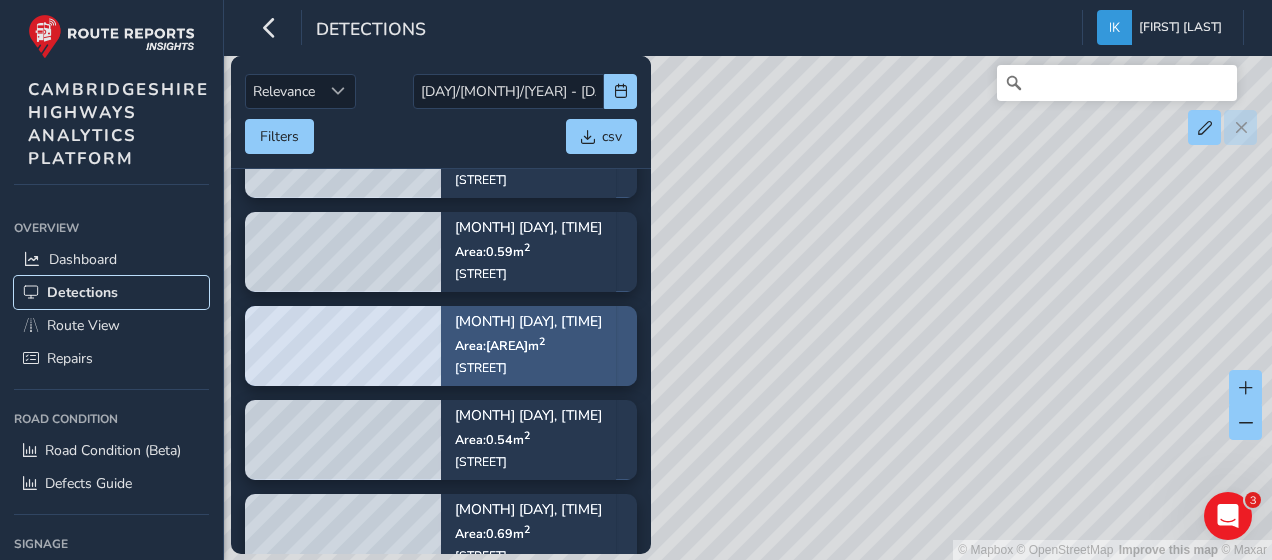 scroll, scrollTop: 75, scrollLeft: 0, axis: vertical 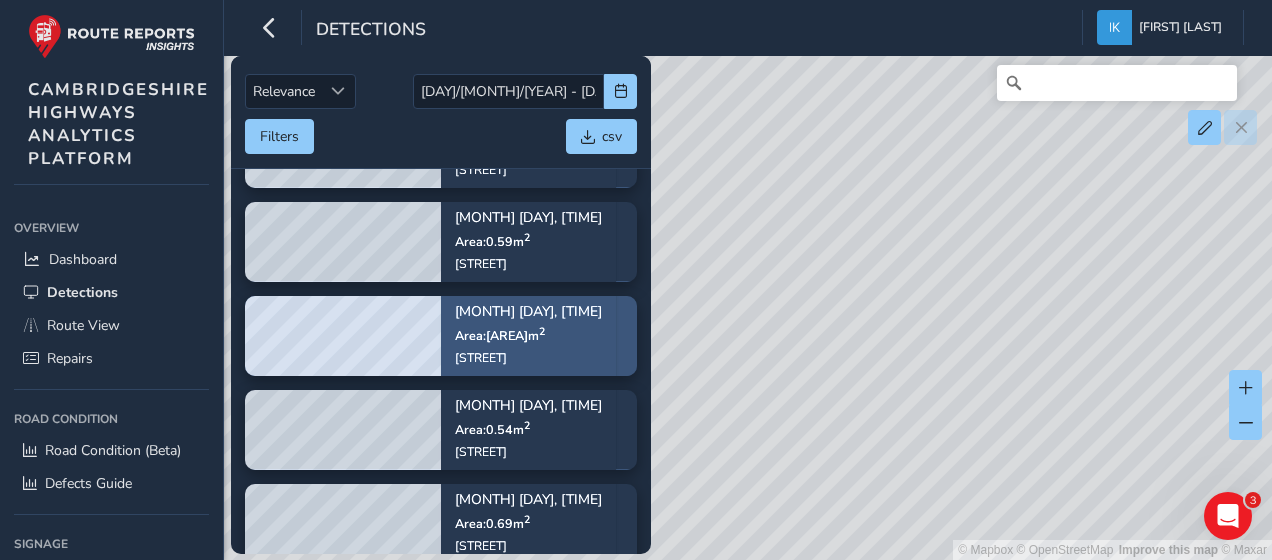 click on "[MONTH] [DAY], [TIME] Area: [AREA] [STREET]" at bounding box center (528, 429) 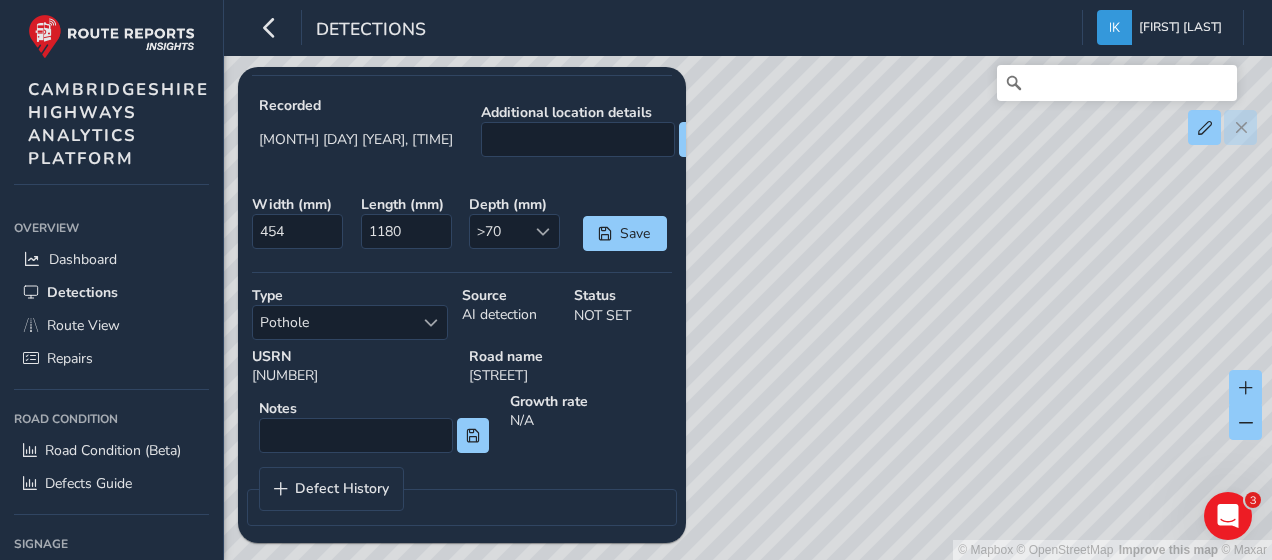 scroll, scrollTop: 0, scrollLeft: 0, axis: both 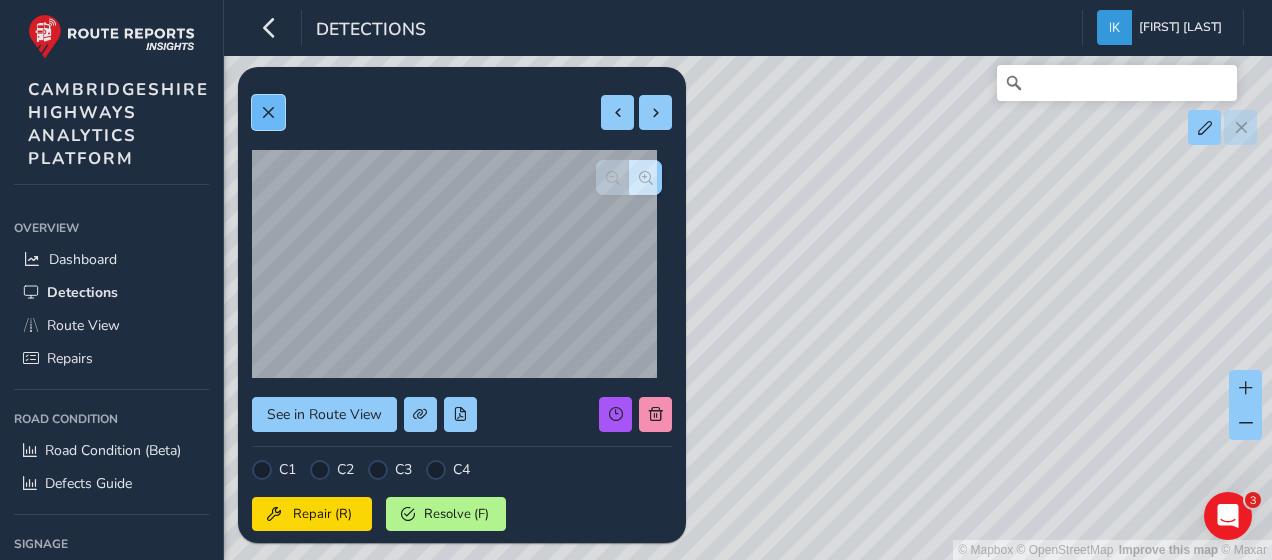 click at bounding box center [268, 113] 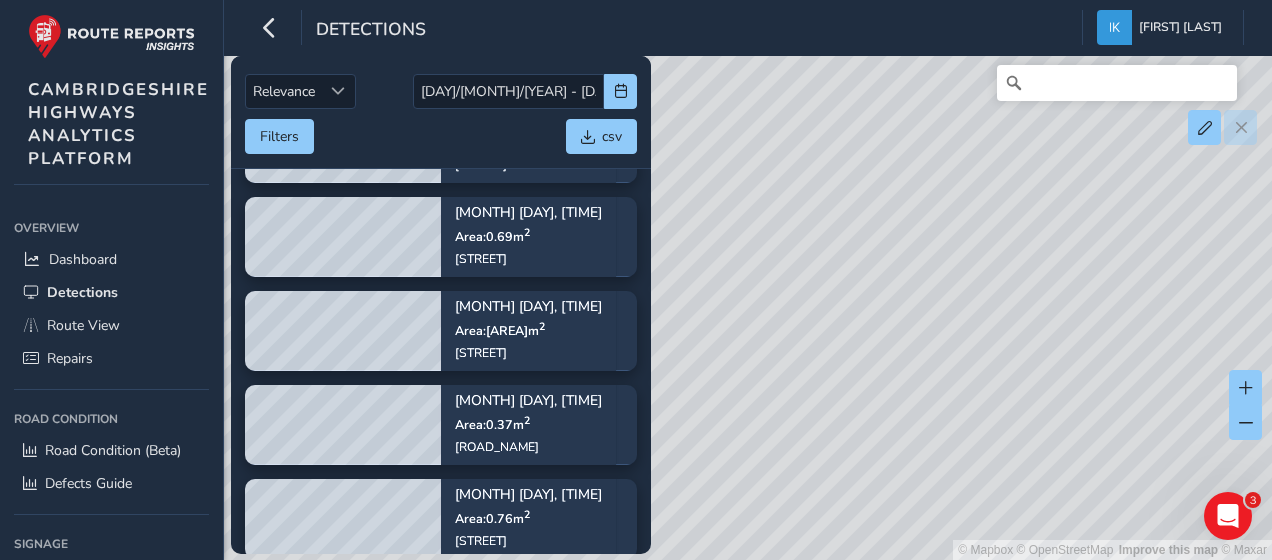 scroll, scrollTop: 363, scrollLeft: 0, axis: vertical 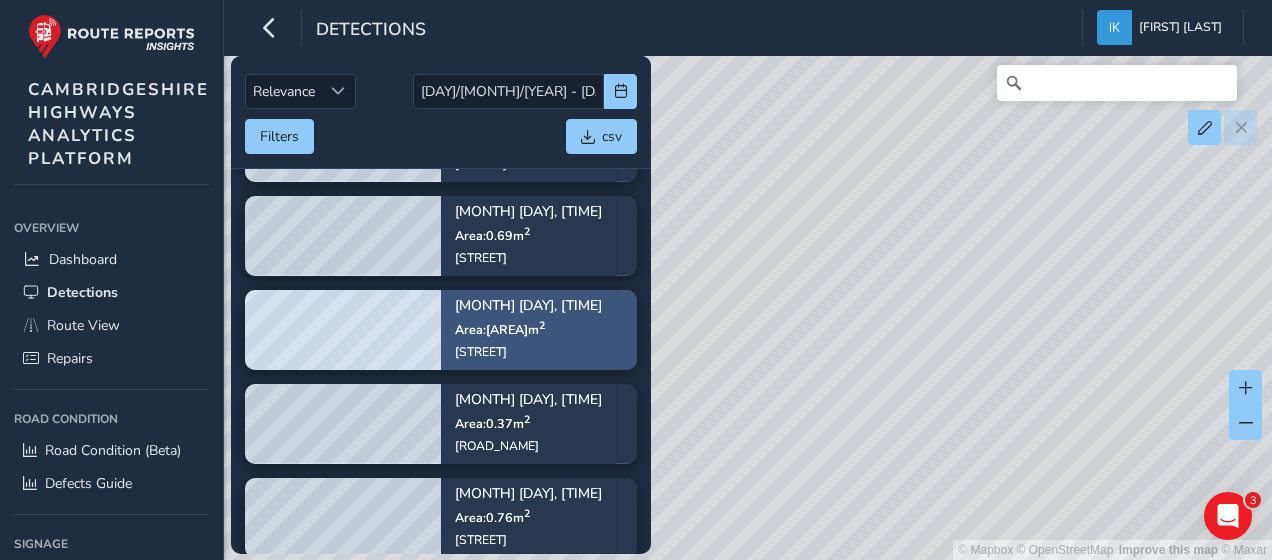click on "[MONTH] [DAY], [TIME] Area: [AREA] [STREET]" at bounding box center [528, 329] 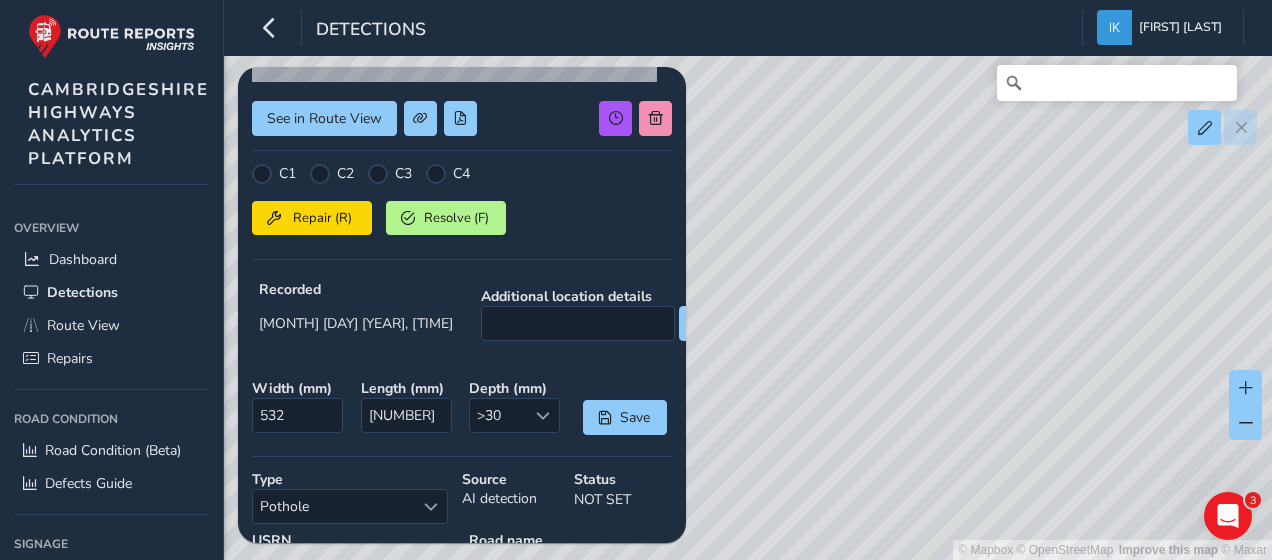 scroll, scrollTop: 286, scrollLeft: 0, axis: vertical 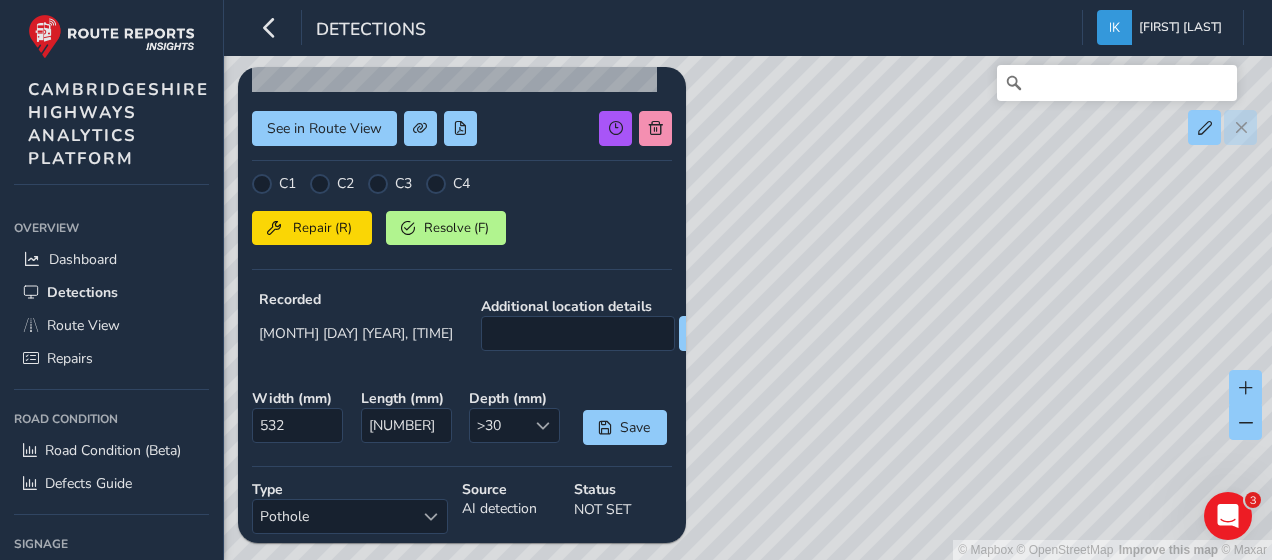click on "© Mapbox   © OpenStreetMap   Improve this map   © Maxar" at bounding box center (636, 280) 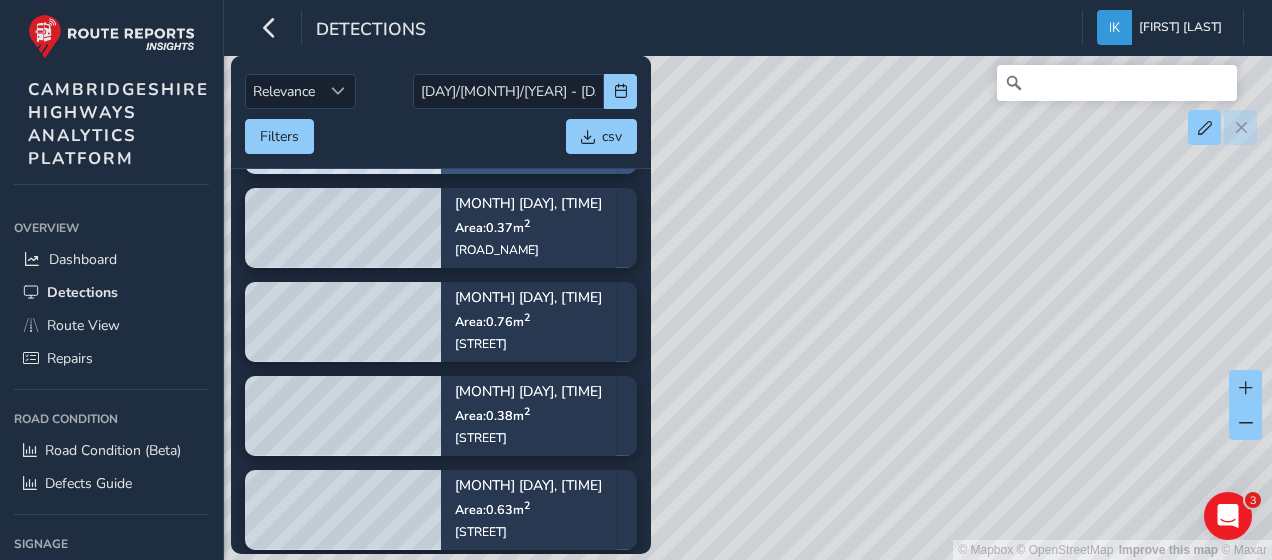 scroll, scrollTop: 565, scrollLeft: 0, axis: vertical 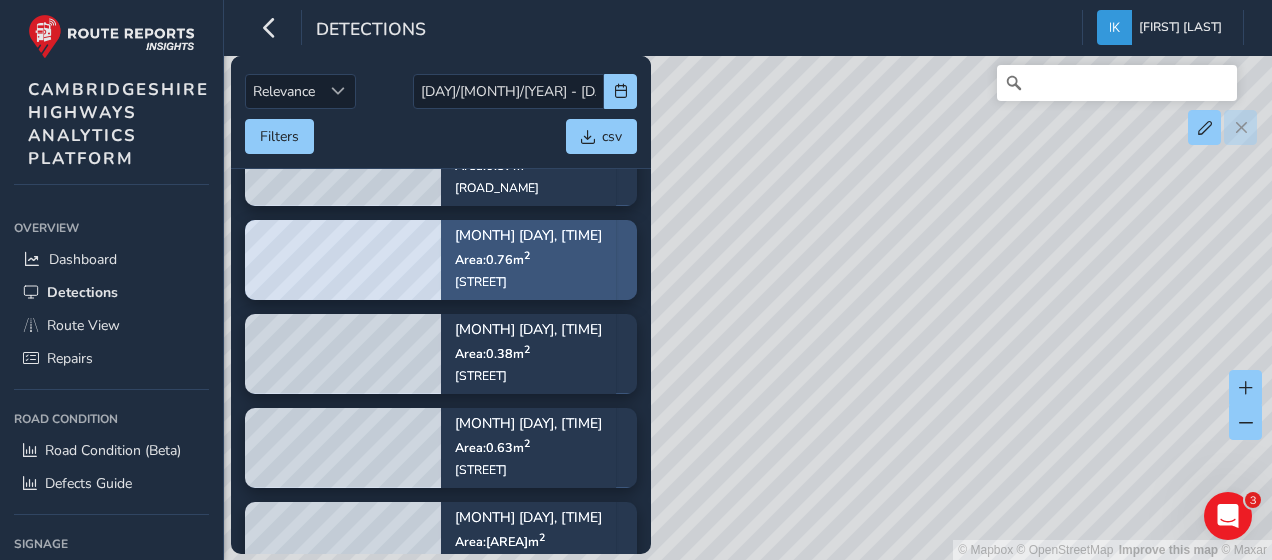 click on "[MONTH] [DAY], [TIME] Area: [AREA] [STREET]" at bounding box center [528, 259] 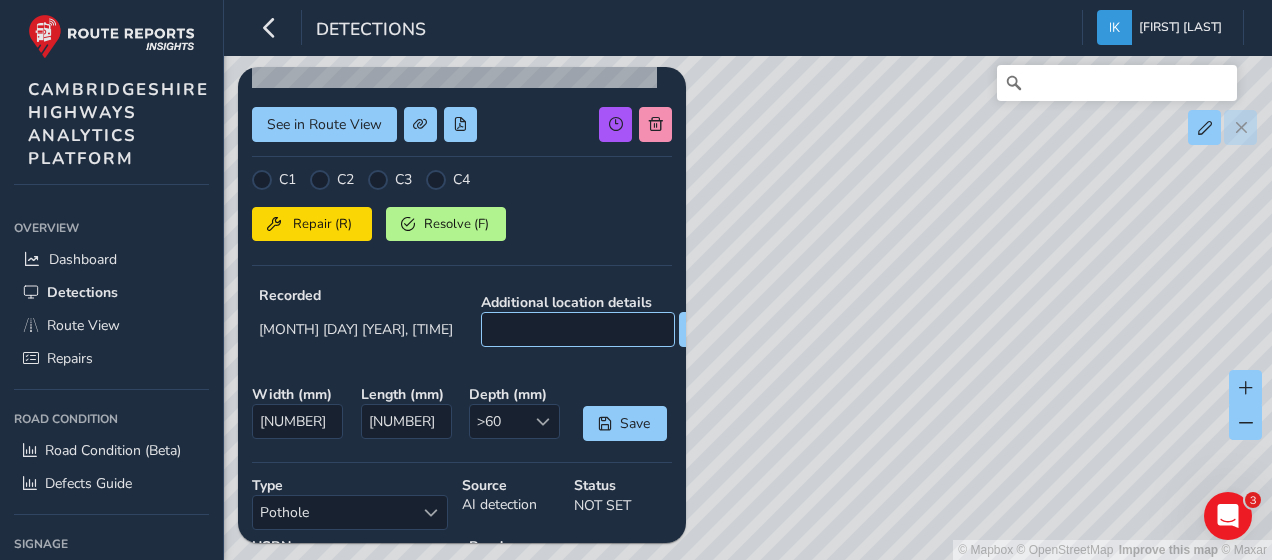 scroll, scrollTop: 0, scrollLeft: 0, axis: both 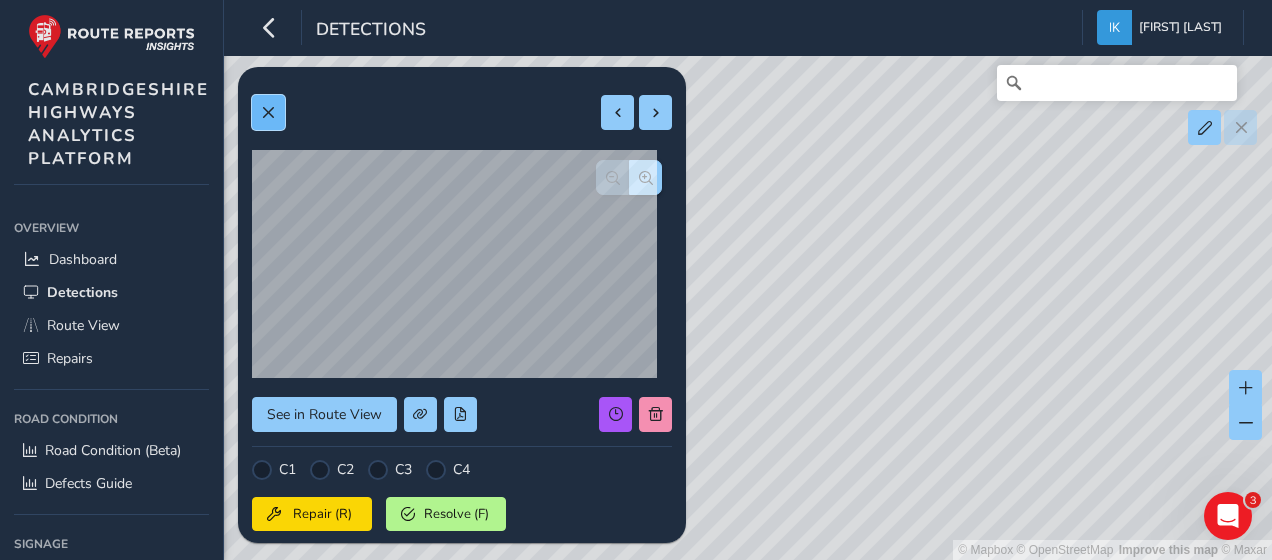 click at bounding box center [268, 113] 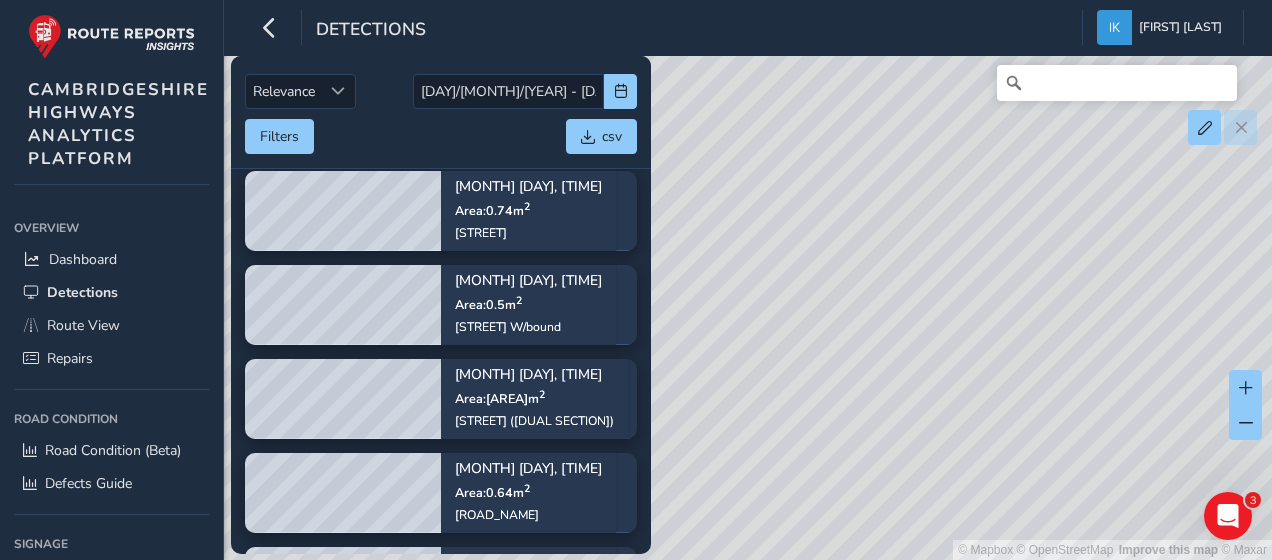 scroll, scrollTop: 1037, scrollLeft: 0, axis: vertical 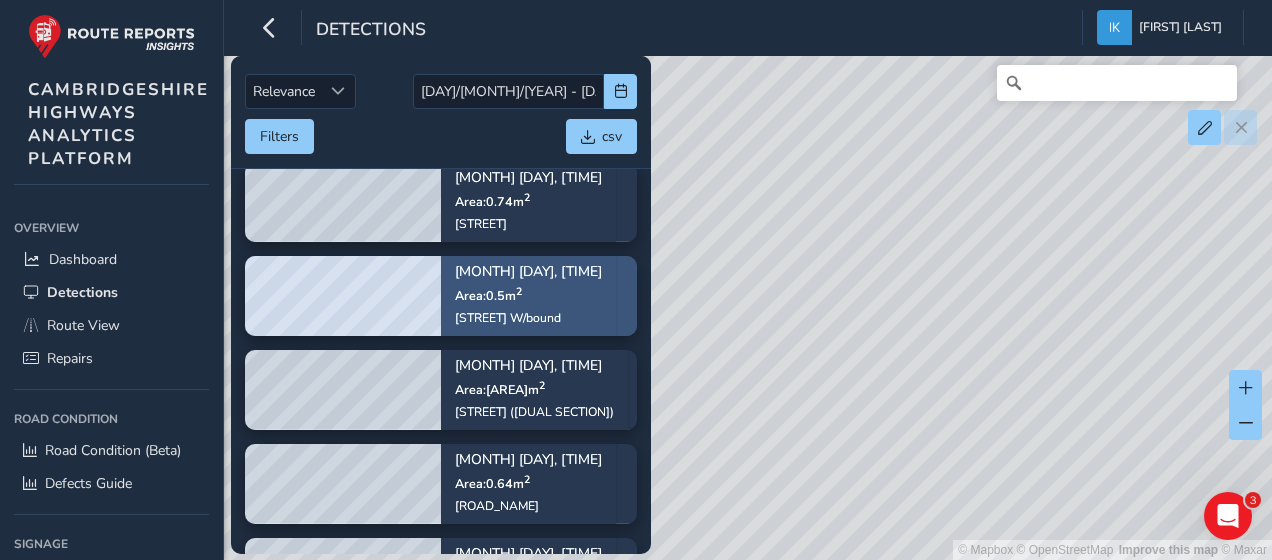 click on "[MONTH] [DAY], [TIME]" at bounding box center [528, 272] 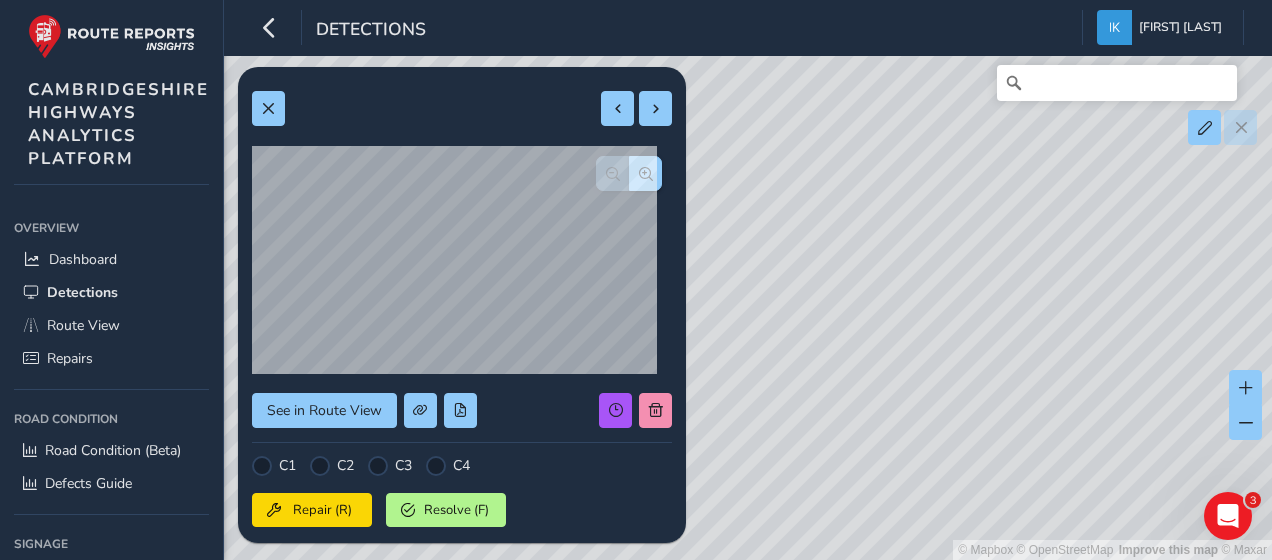 scroll, scrollTop: 0, scrollLeft: 0, axis: both 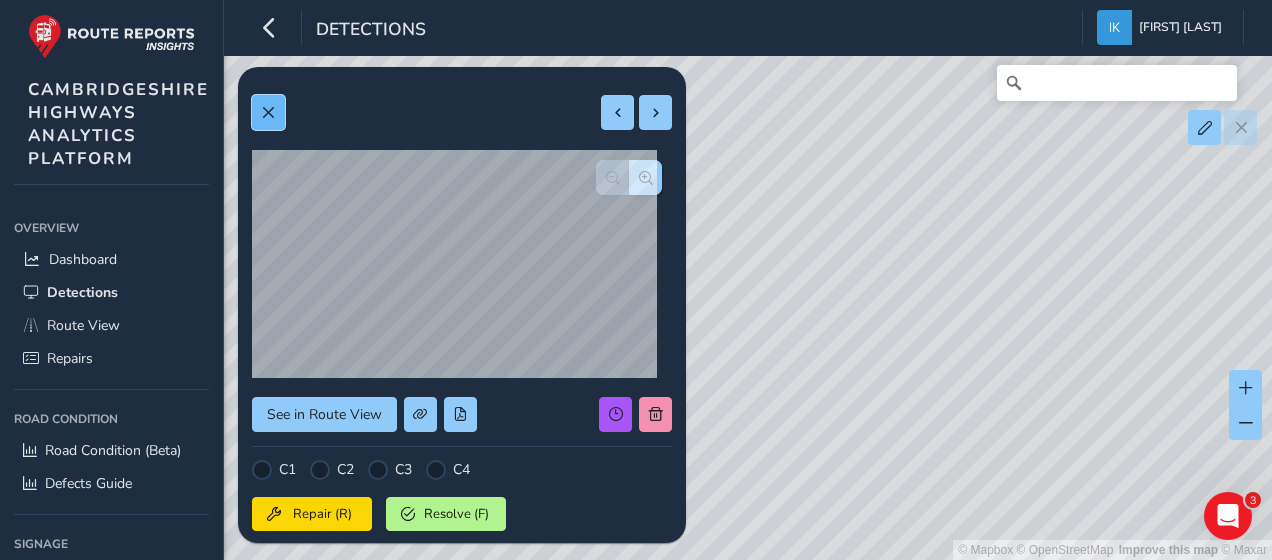 click at bounding box center [268, 113] 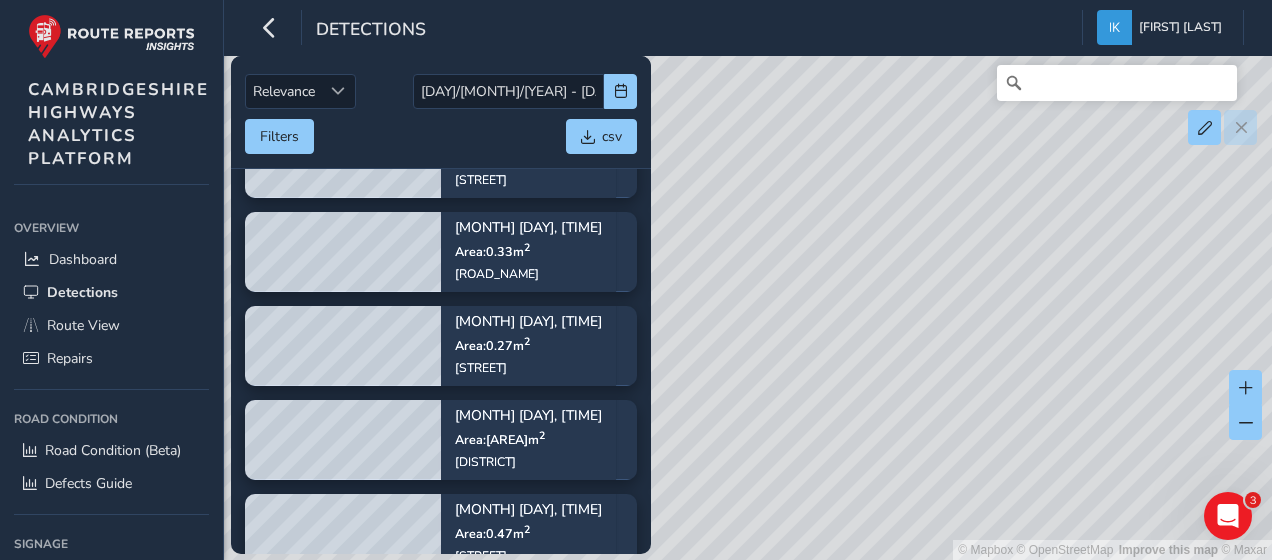 scroll, scrollTop: 2167, scrollLeft: 0, axis: vertical 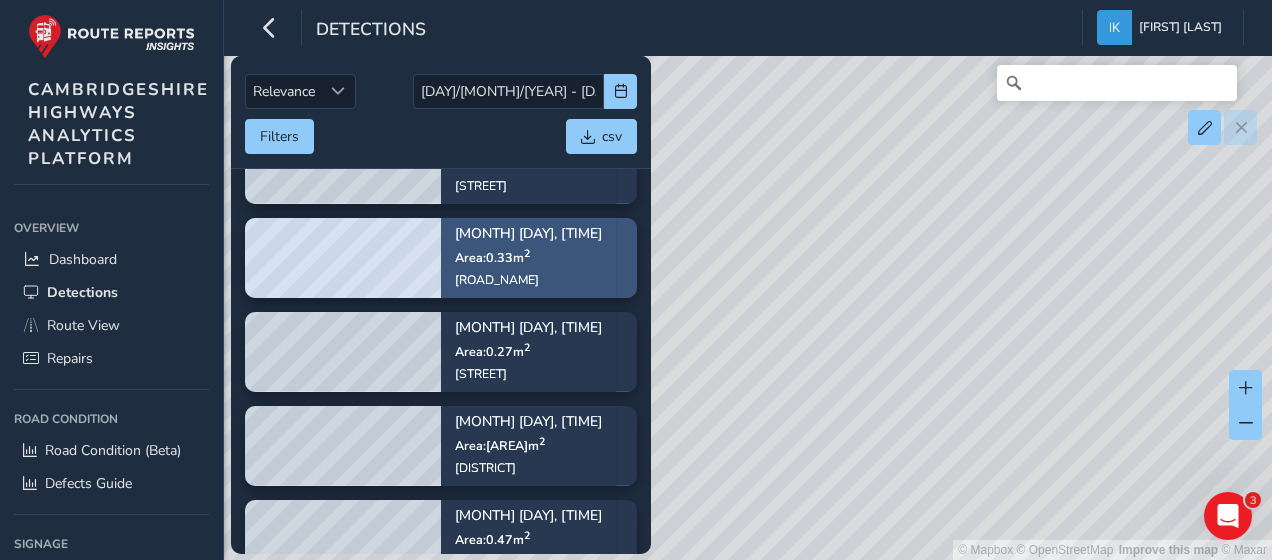 click on "[MONTH] [DAY], [TIME] Area: [AREA] [STREET]" at bounding box center (528, 257) 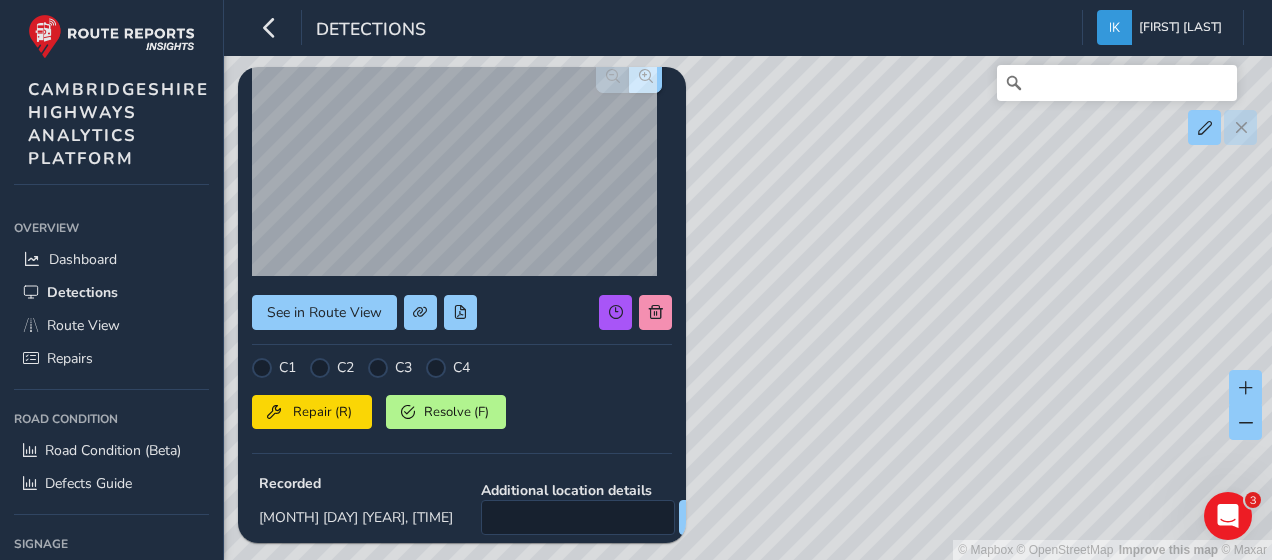 scroll, scrollTop: 0, scrollLeft: 0, axis: both 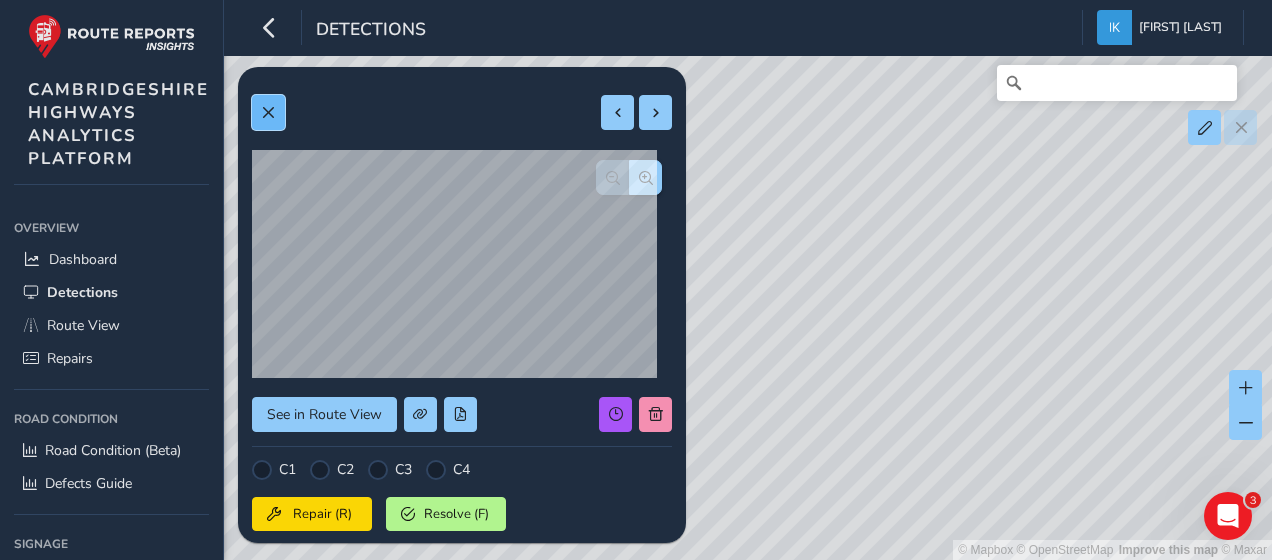click at bounding box center [268, 113] 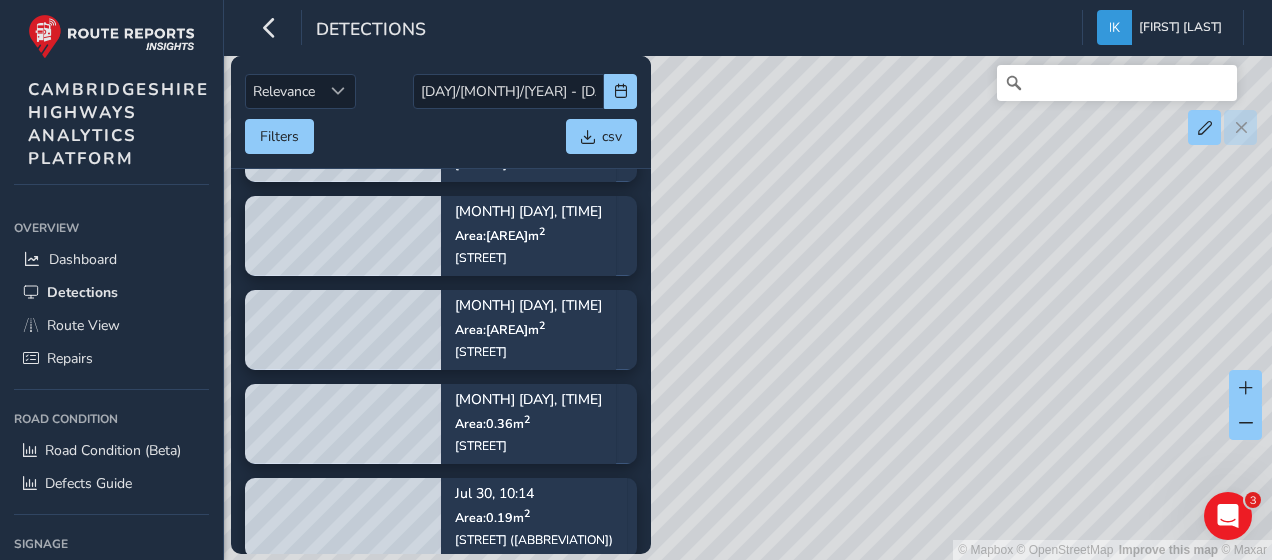 scroll, scrollTop: 2510, scrollLeft: 0, axis: vertical 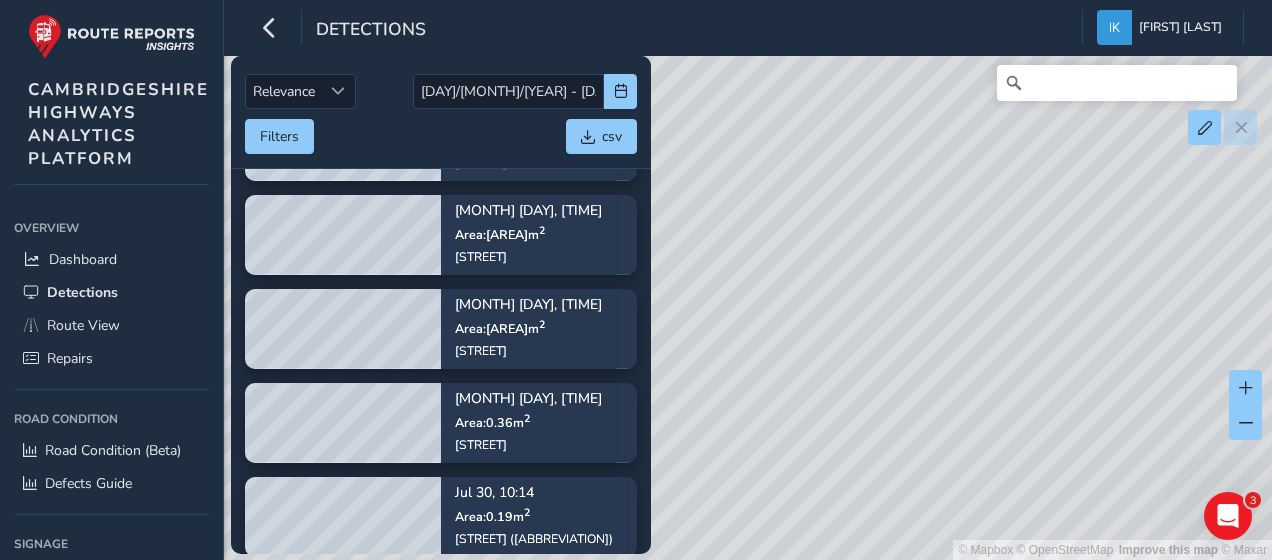 click on "[MONTH] [DAY], [TIME] Area: [AREA] [STREET]" at bounding box center (528, 422) 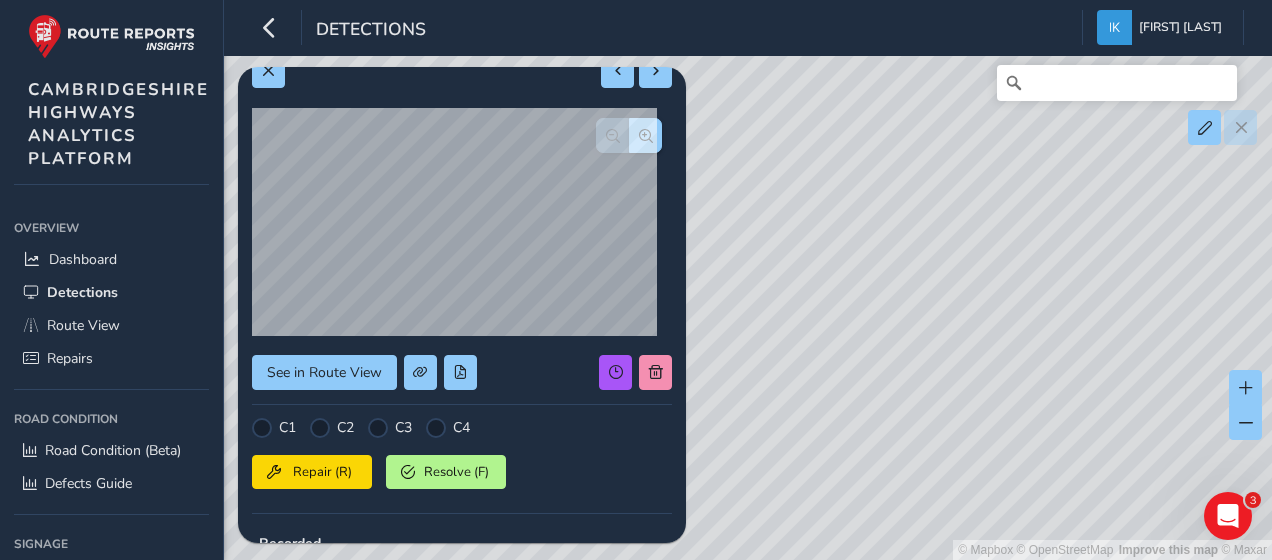 scroll, scrollTop: 0, scrollLeft: 0, axis: both 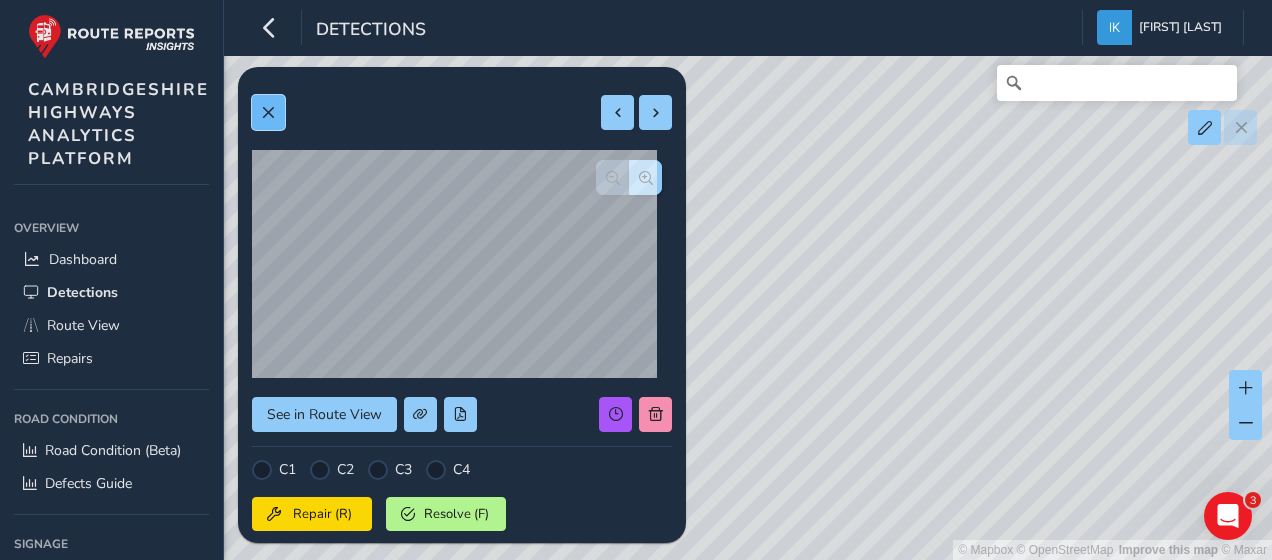 click at bounding box center (268, 113) 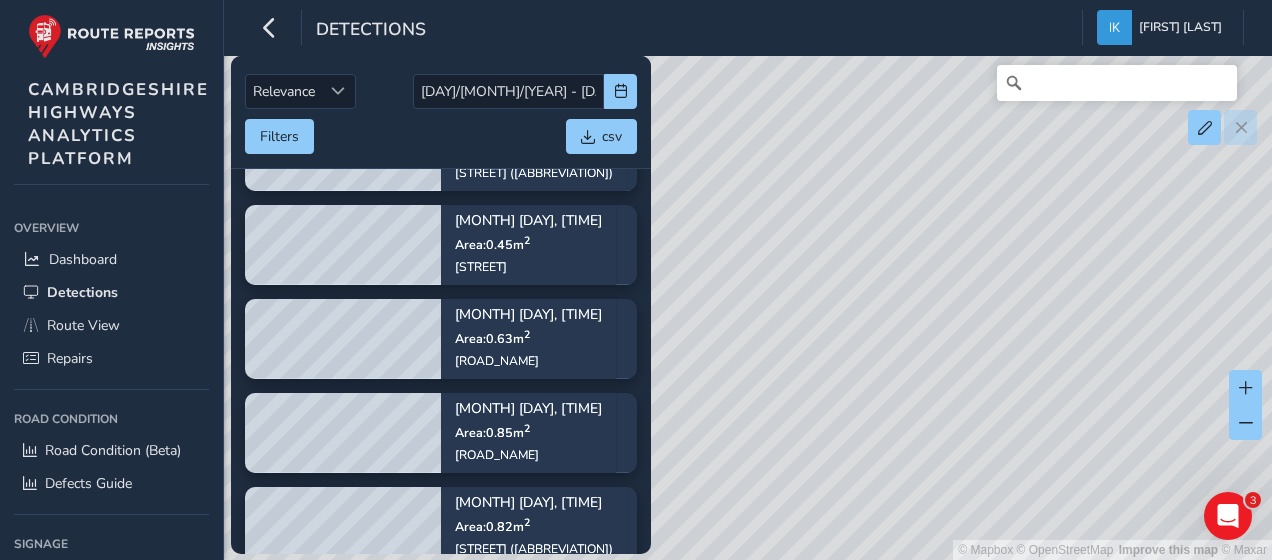 scroll, scrollTop: 2846, scrollLeft: 0, axis: vertical 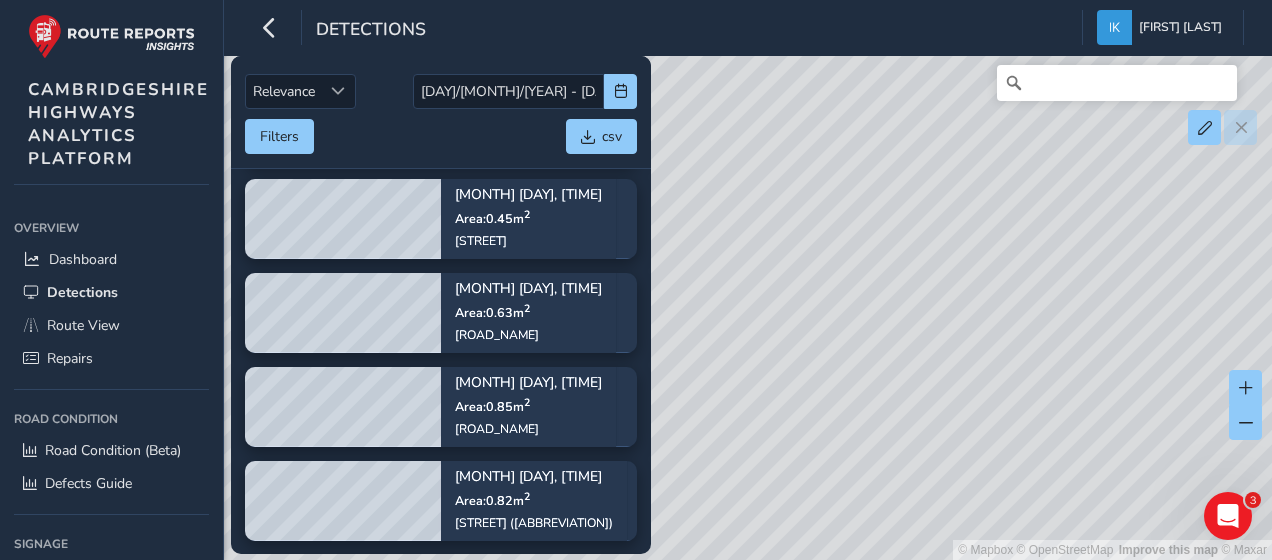 click on "[MONTH] [DAY], [TIME]" at bounding box center [528, 383] 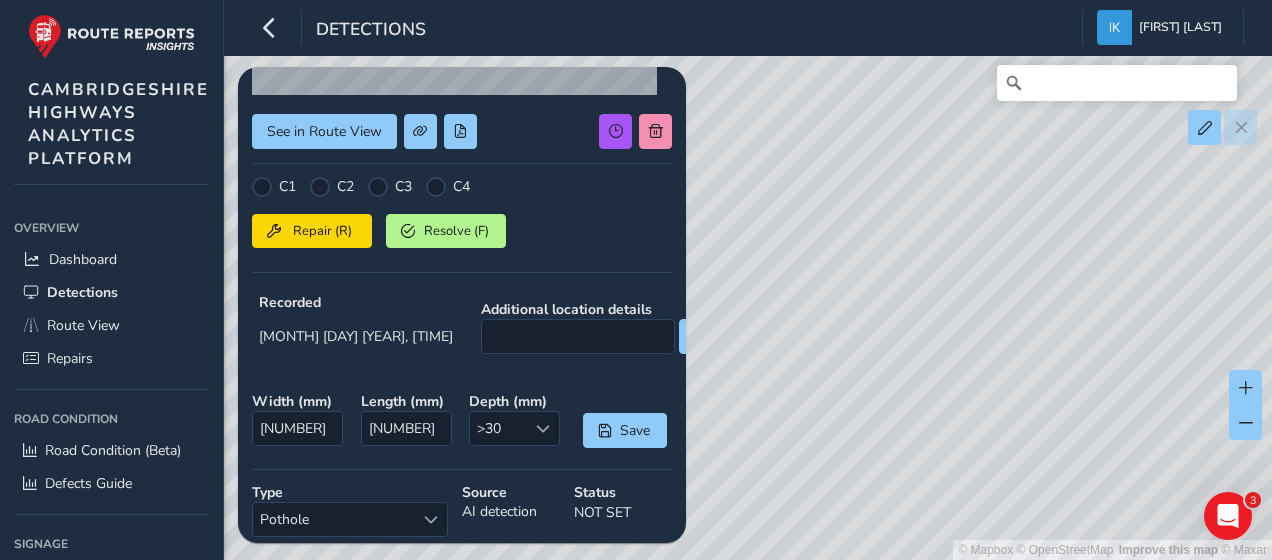 scroll, scrollTop: 0, scrollLeft: 0, axis: both 